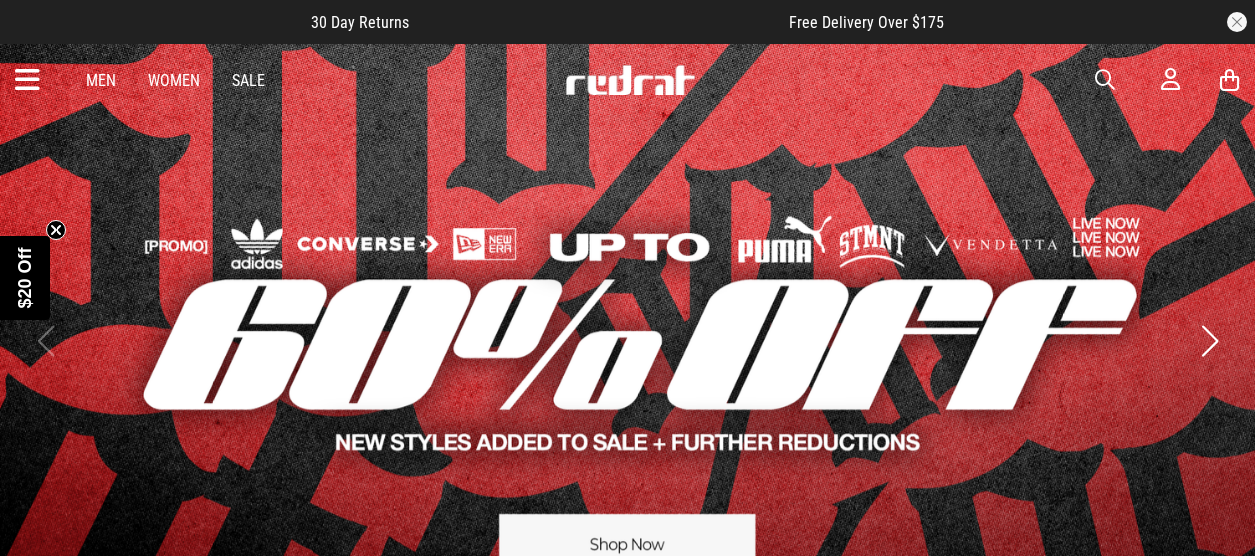 scroll, scrollTop: 0, scrollLeft: 0, axis: both 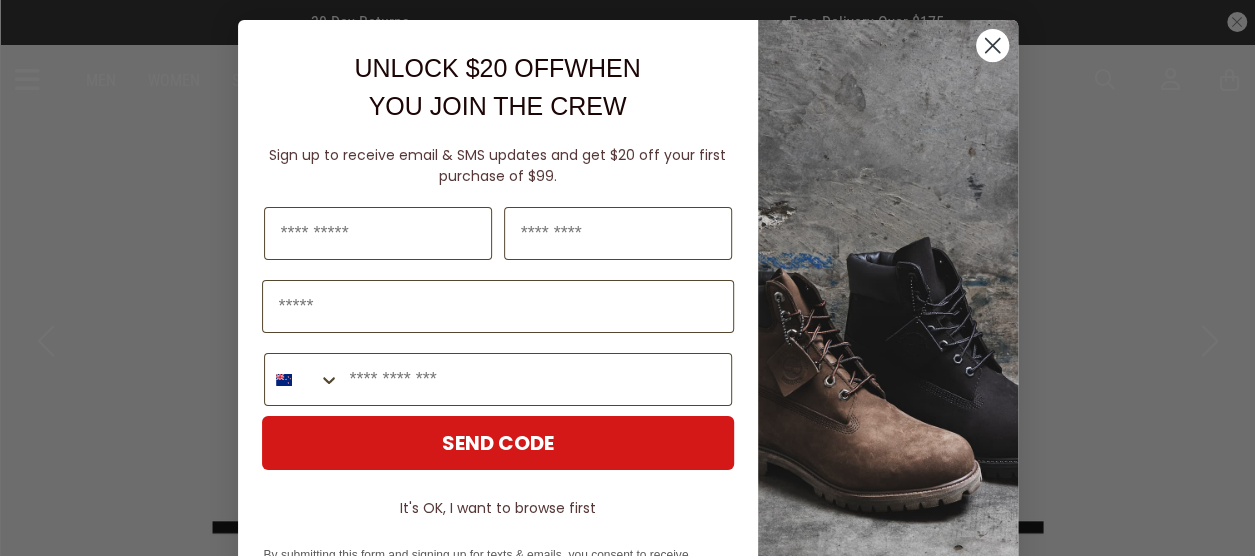 click 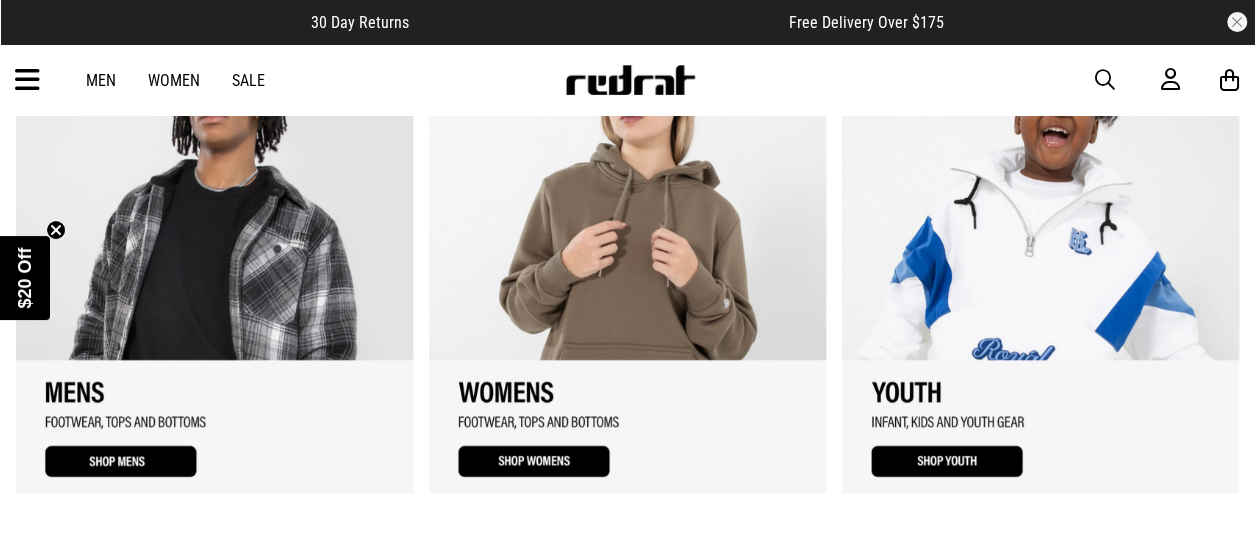 scroll, scrollTop: 1600, scrollLeft: 0, axis: vertical 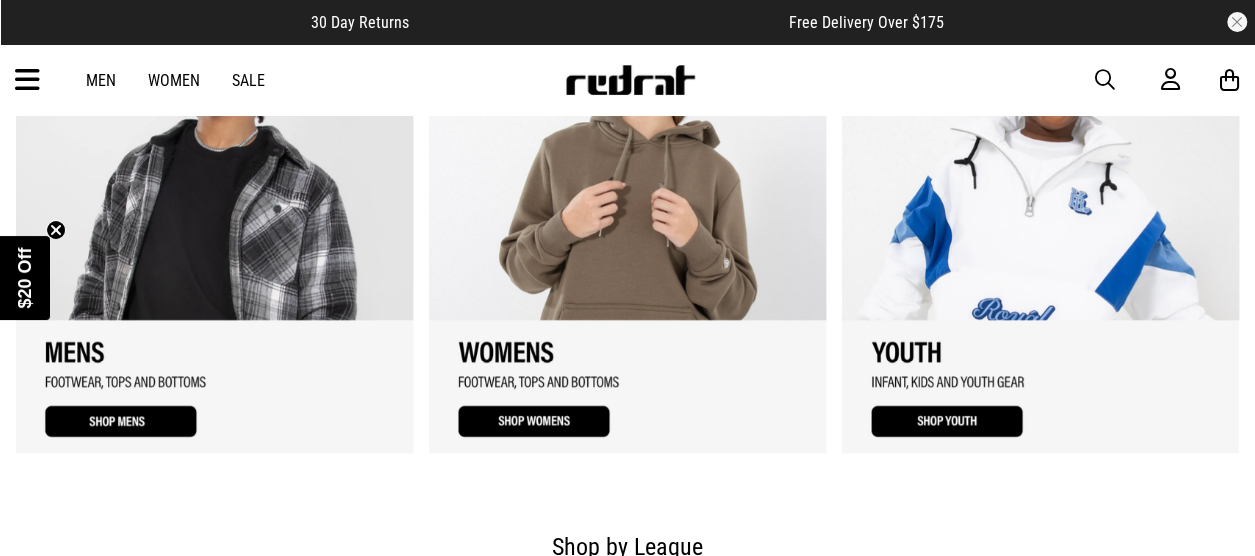click at bounding box center [214, 220] 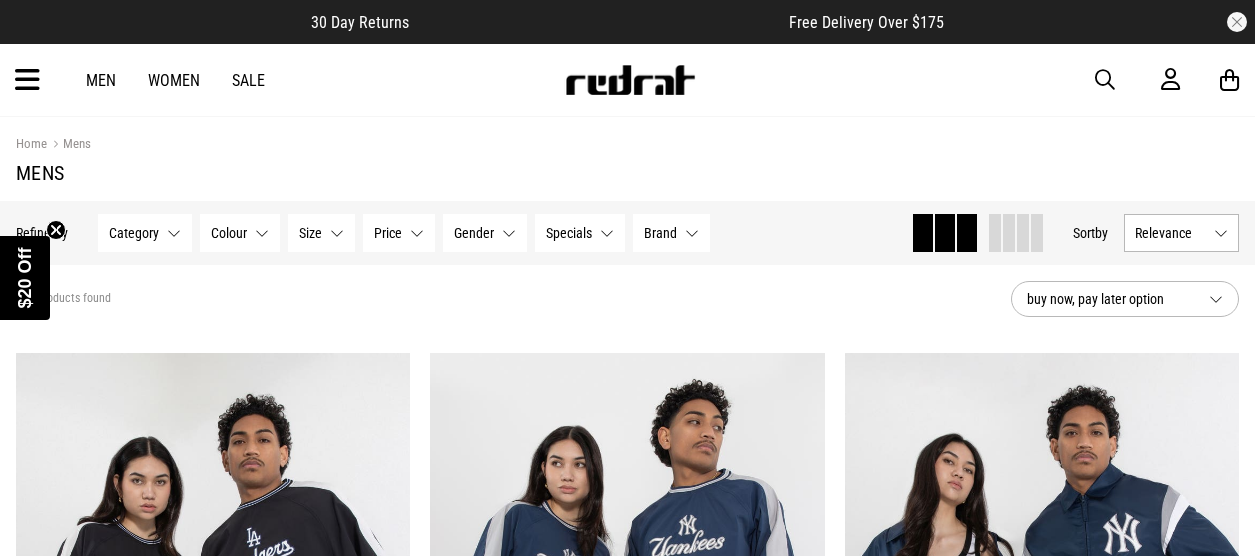 scroll, scrollTop: 0, scrollLeft: 0, axis: both 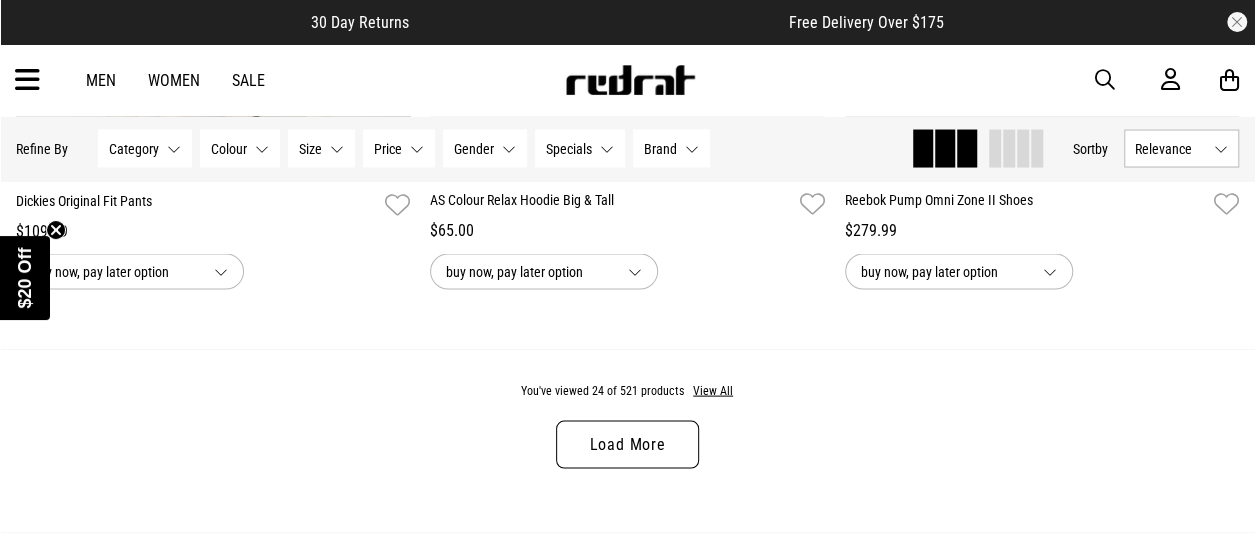 click on "Load More" at bounding box center (627, 444) 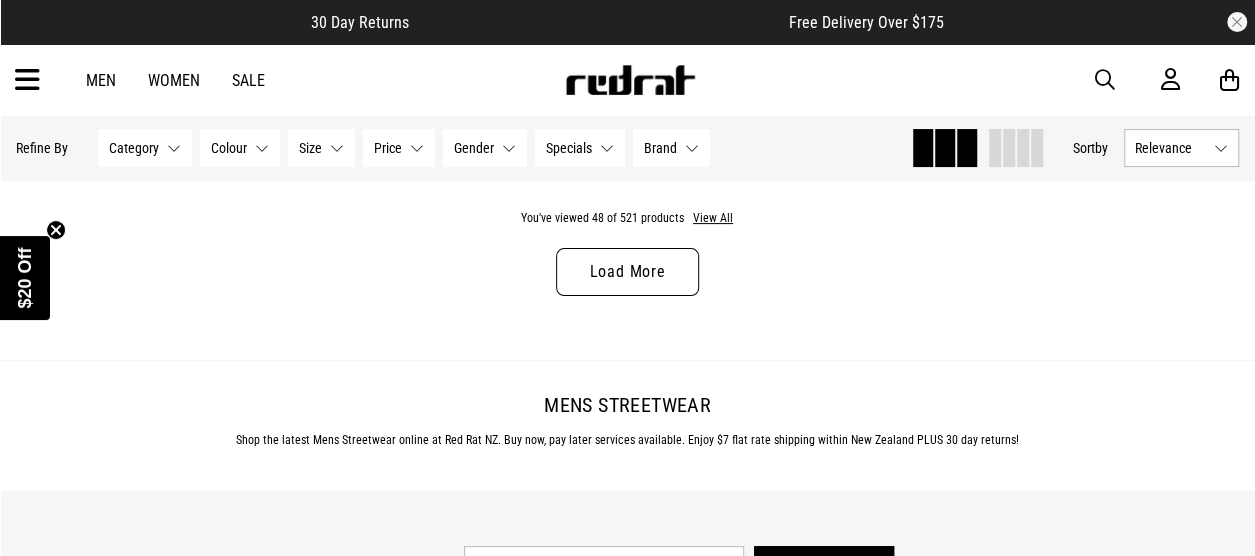 scroll, scrollTop: 11440, scrollLeft: 0, axis: vertical 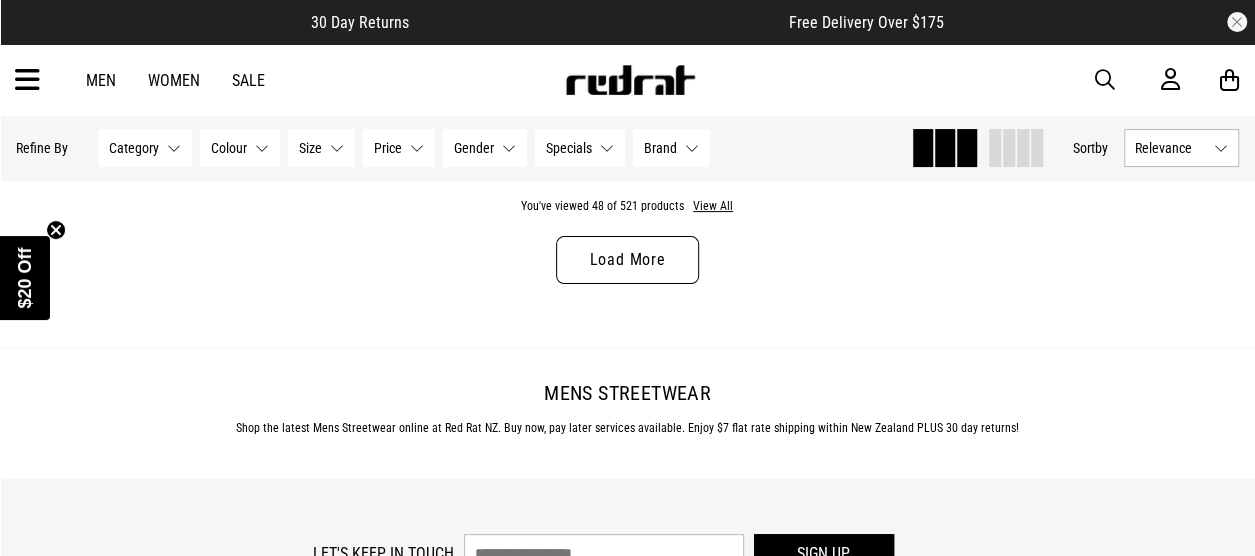 drag, startPoint x: 633, startPoint y: 273, endPoint x: 622, endPoint y: 267, distance: 12.529964 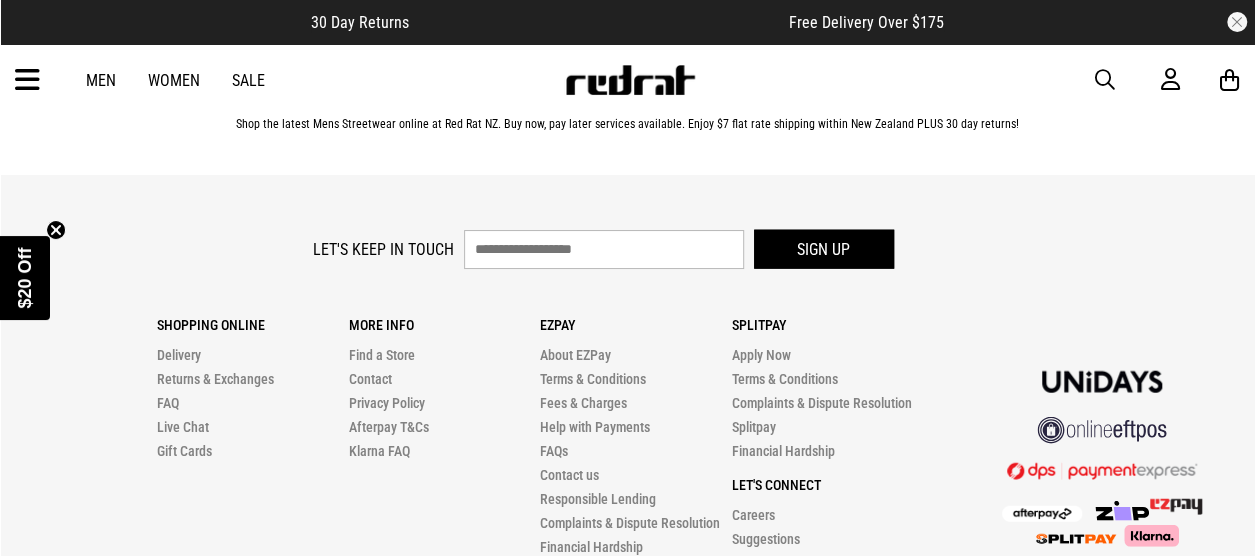 scroll, scrollTop: 17320, scrollLeft: 0, axis: vertical 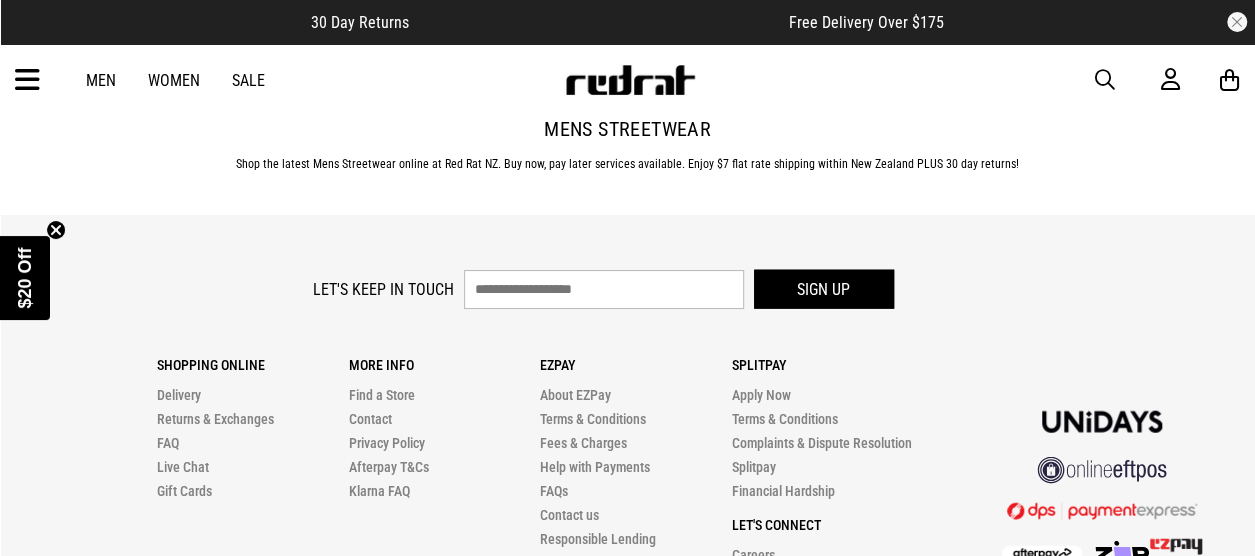 click on "Men" at bounding box center [101, 80] 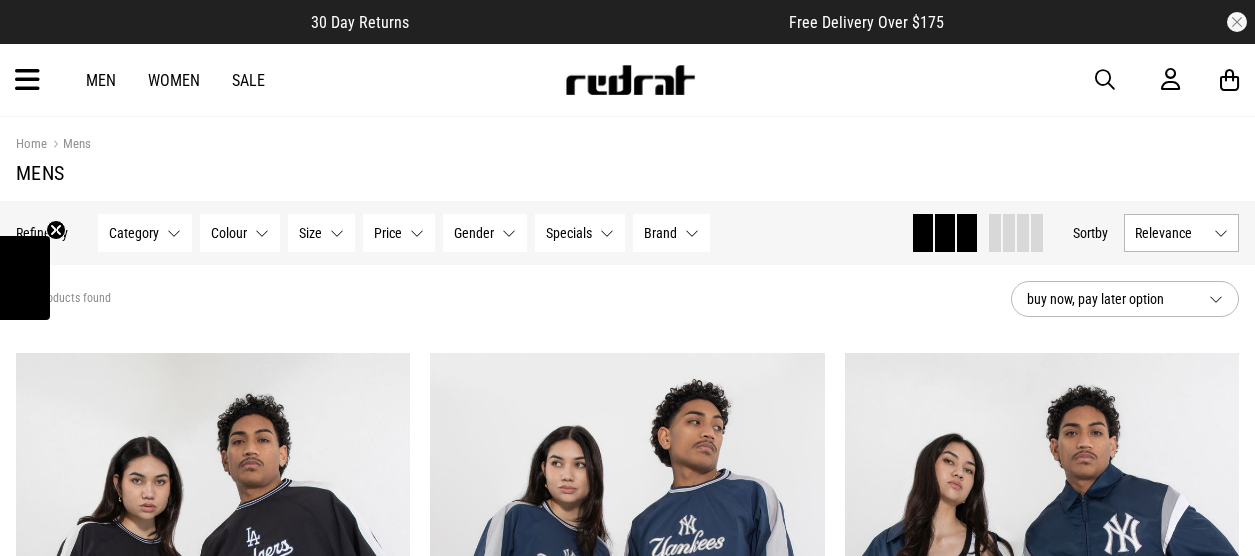 scroll, scrollTop: 0, scrollLeft: 0, axis: both 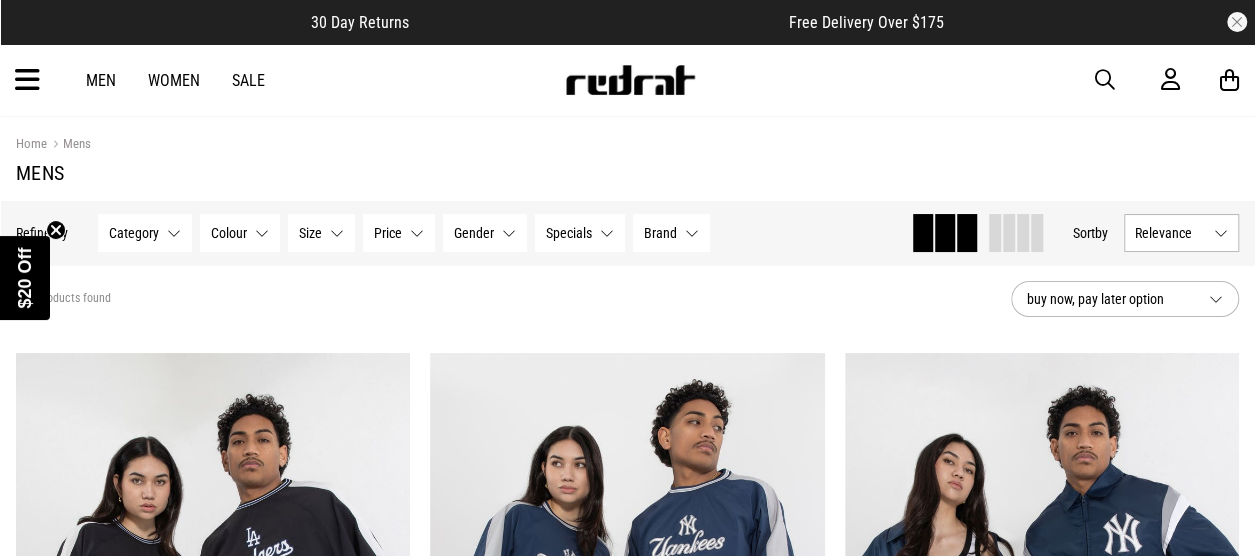 click on "Category  None selected" at bounding box center (145, 233) 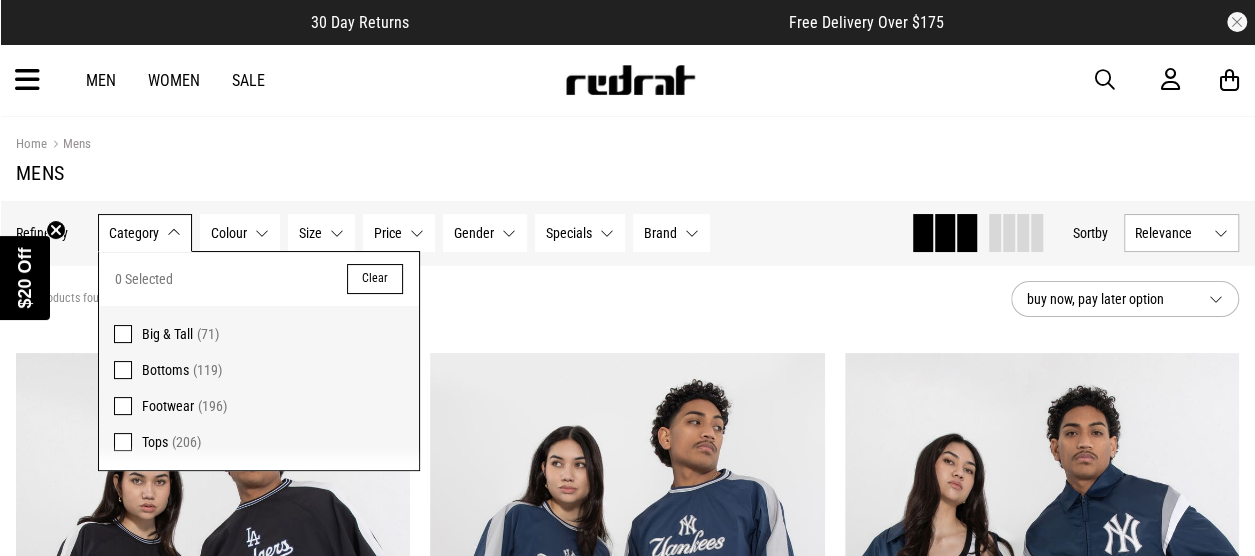 click on "Size  None selected" at bounding box center [321, 233] 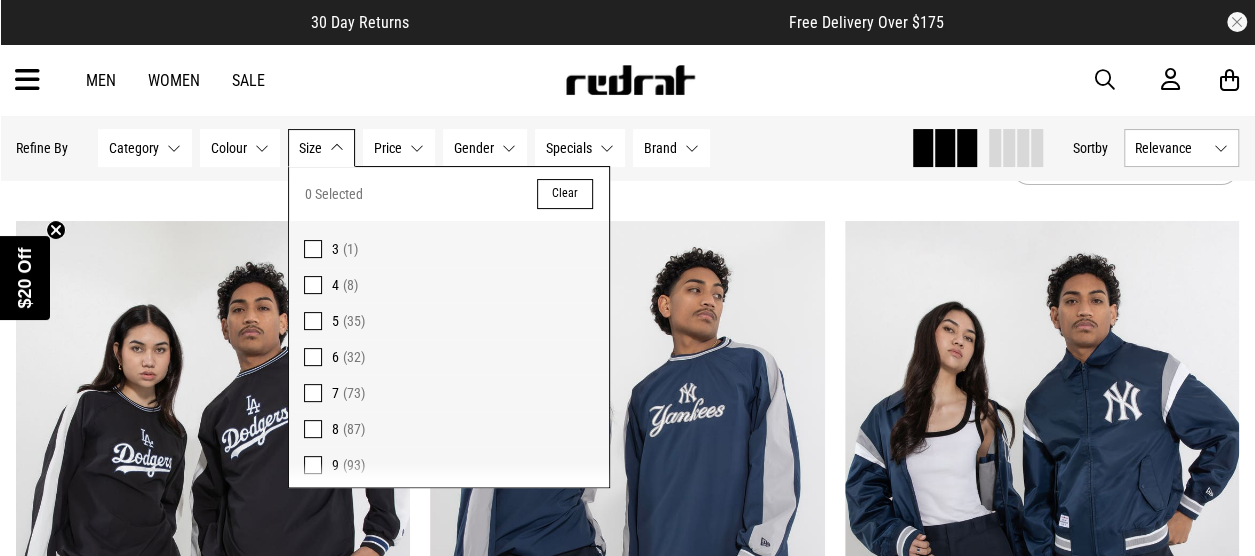 scroll, scrollTop: 136, scrollLeft: 0, axis: vertical 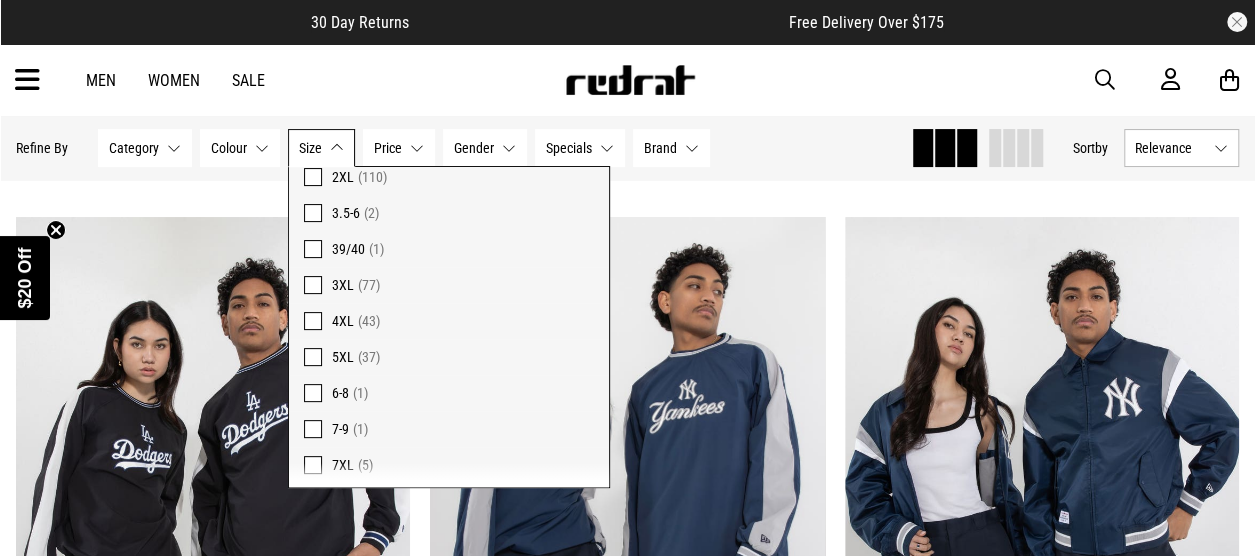 click at bounding box center (313, 357) 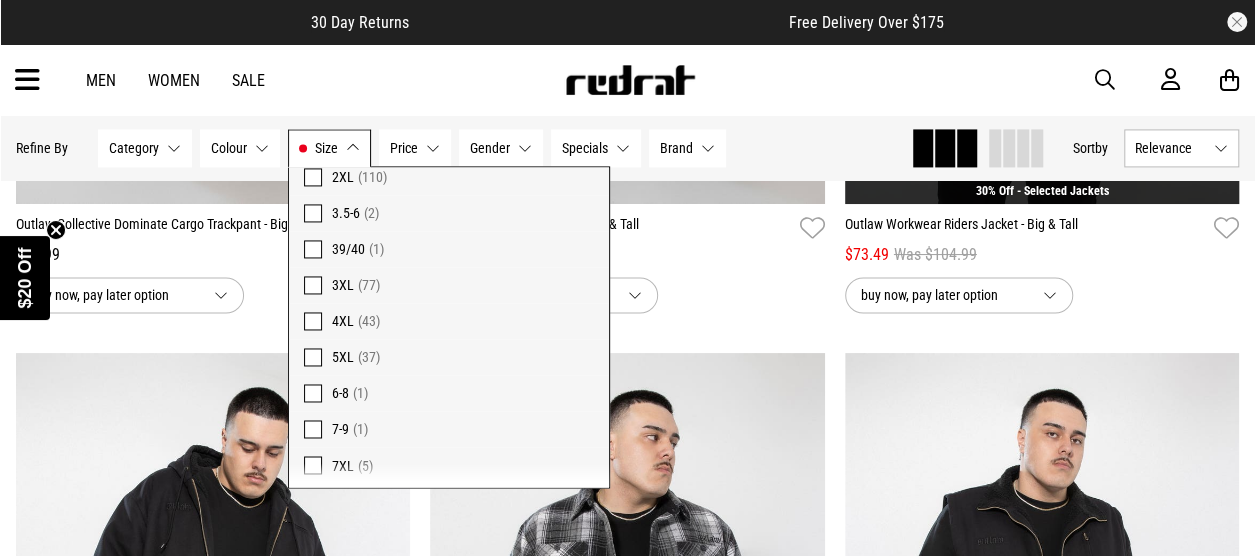 click at bounding box center [313, 321] 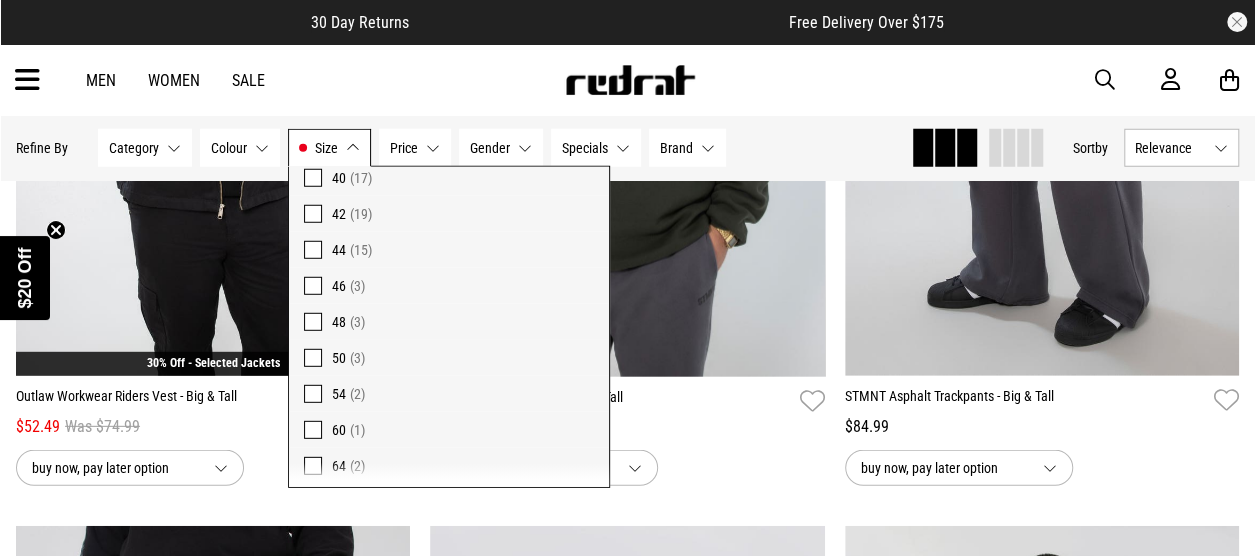 scroll, scrollTop: 747, scrollLeft: 0, axis: vertical 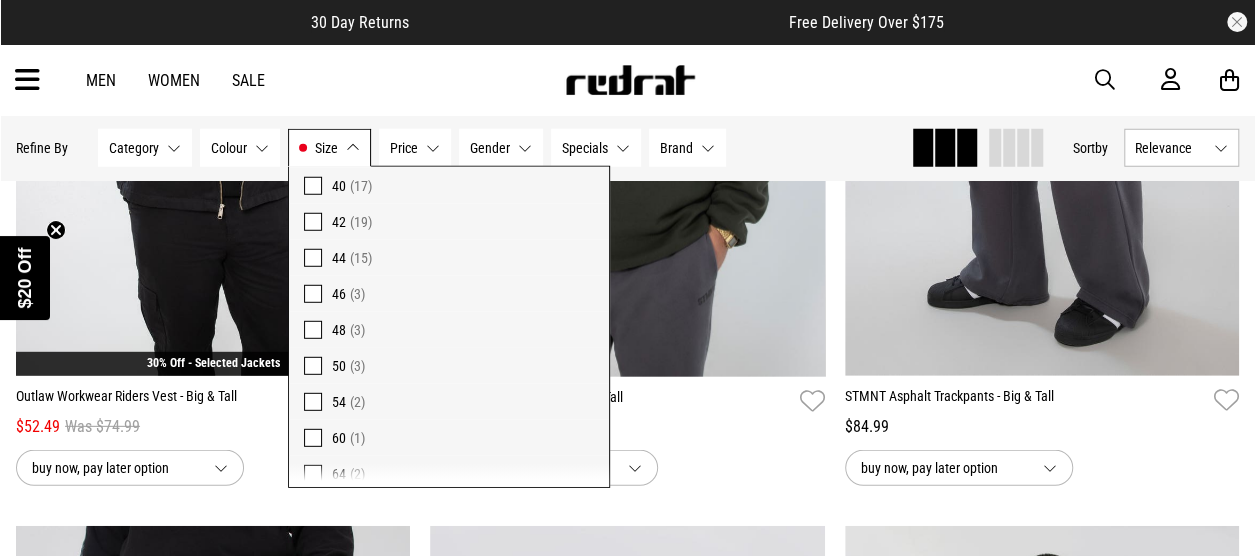 click at bounding box center [313, 258] 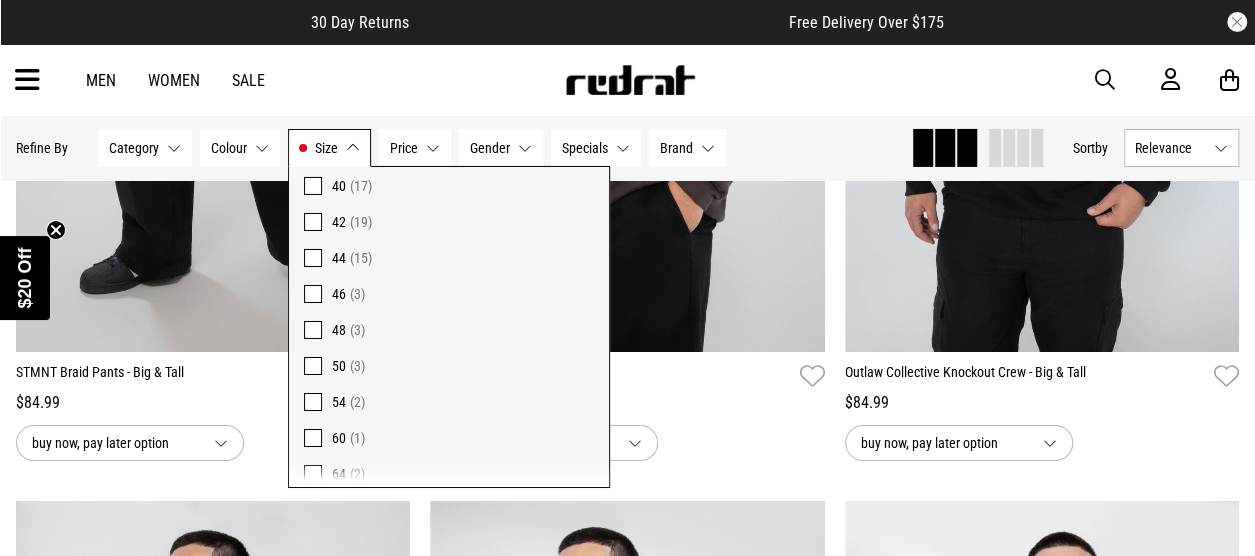 scroll, scrollTop: 4082, scrollLeft: 0, axis: vertical 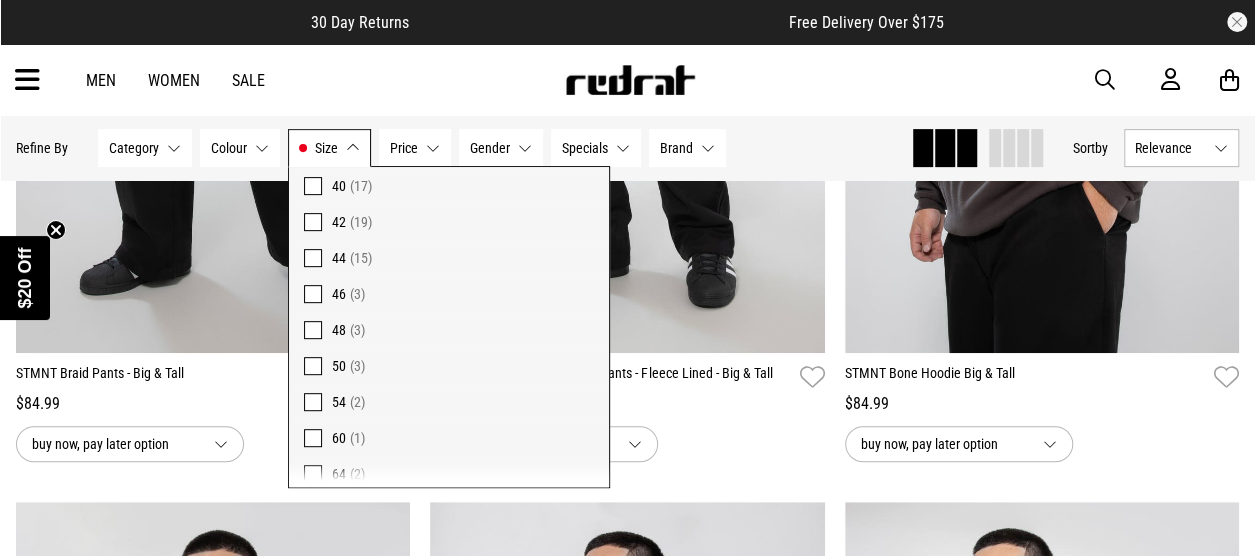 click at bounding box center [313, 222] 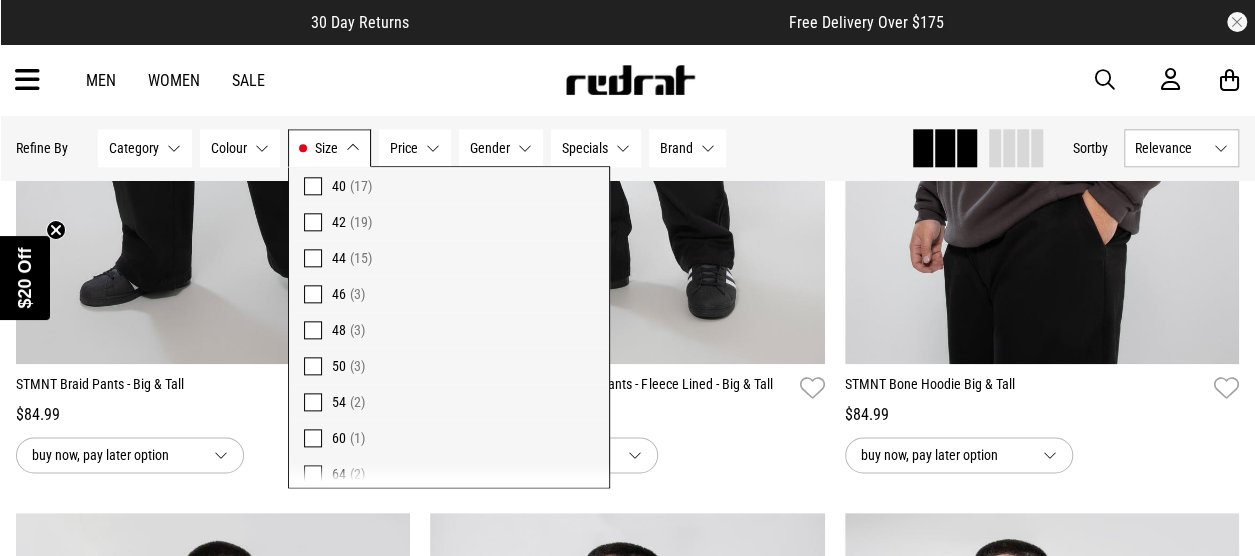 scroll, scrollTop: 5474, scrollLeft: 0, axis: vertical 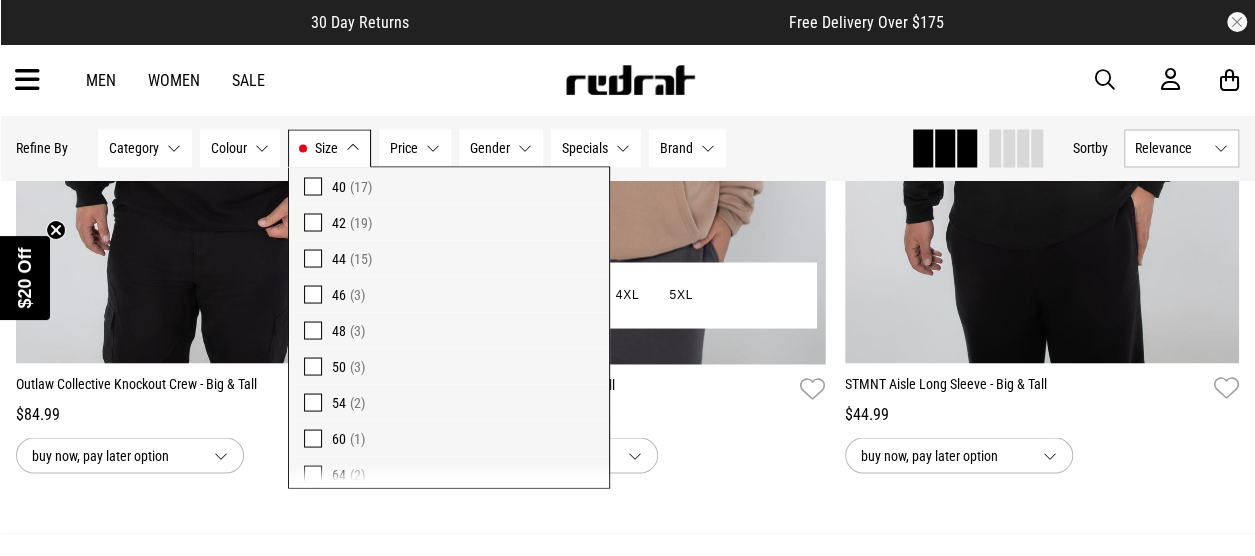 click on "$84.99" at bounding box center [627, 415] 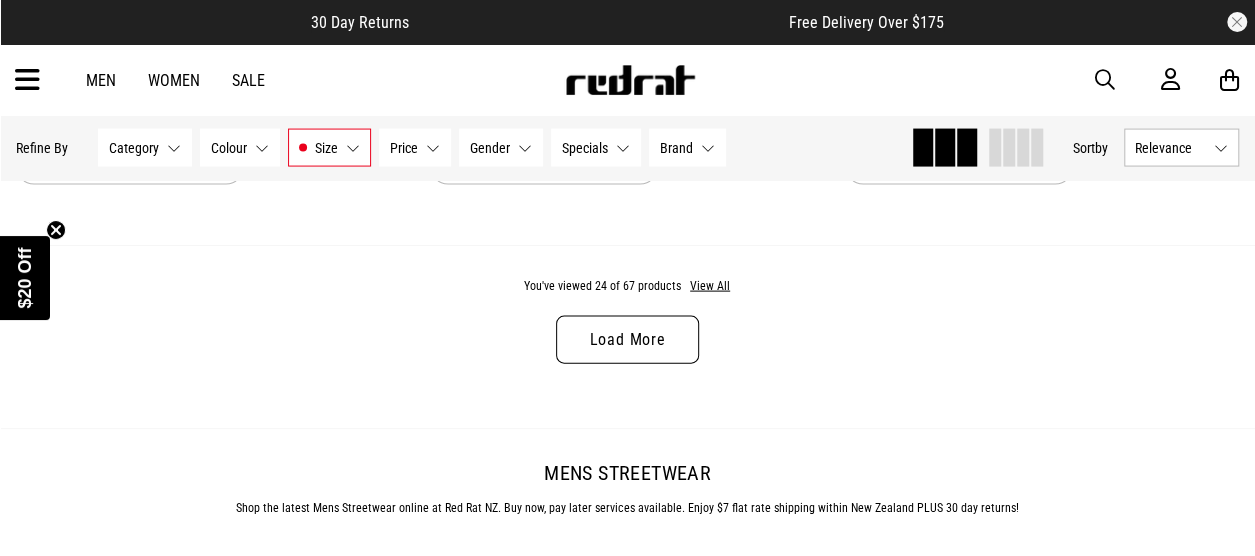 scroll, scrollTop: 5702, scrollLeft: 0, axis: vertical 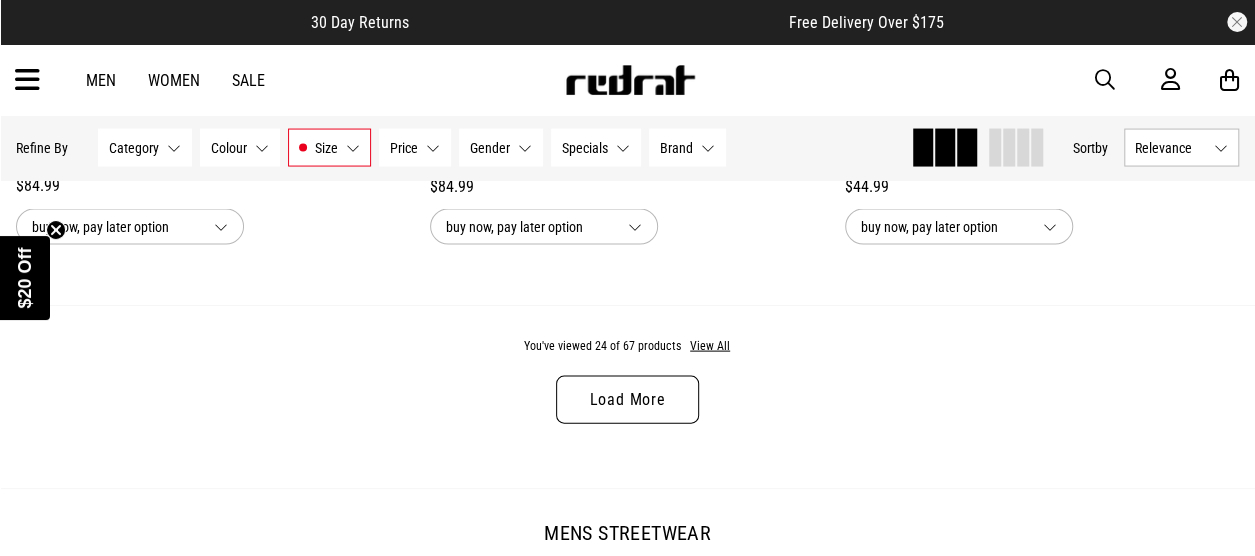 click on "Load More" at bounding box center [627, 400] 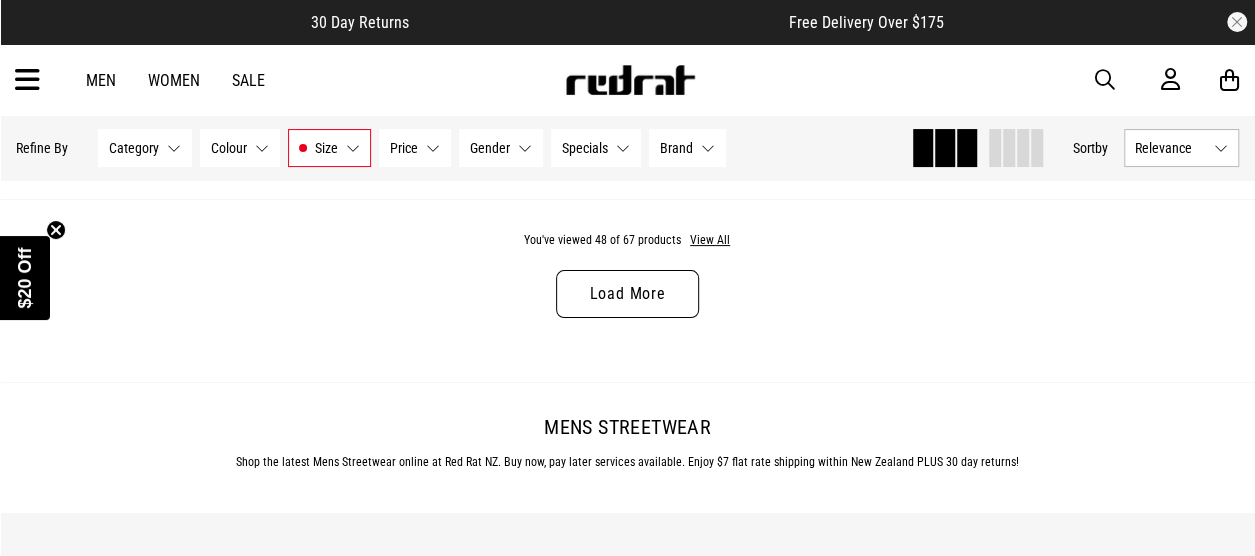scroll, scrollTop: 11422, scrollLeft: 0, axis: vertical 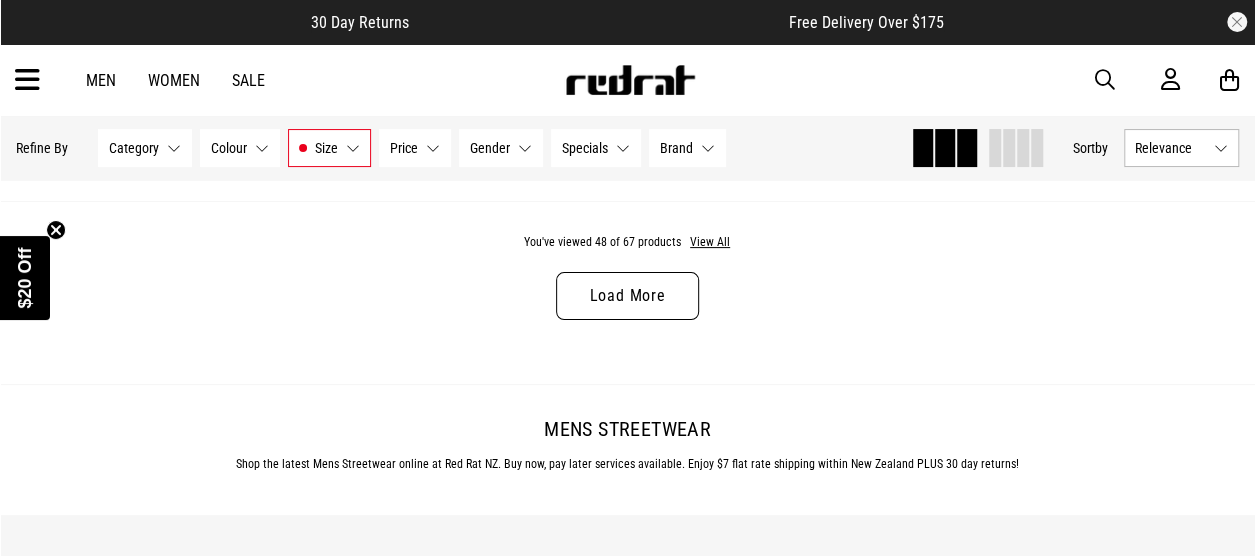 click on "Load More" at bounding box center [627, 296] 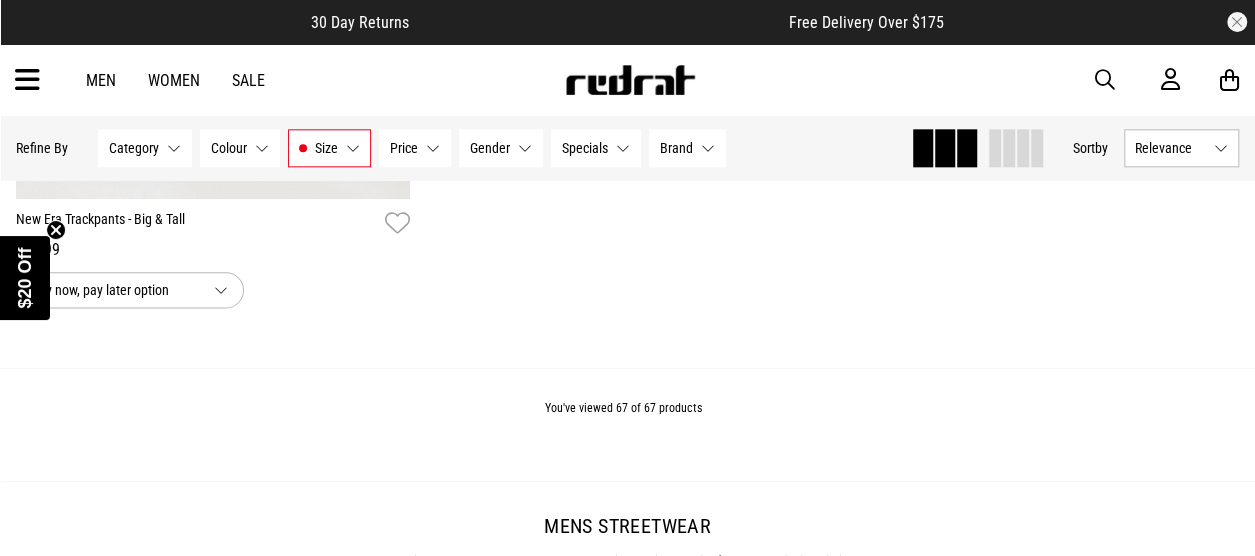 scroll, scrollTop: 16222, scrollLeft: 0, axis: vertical 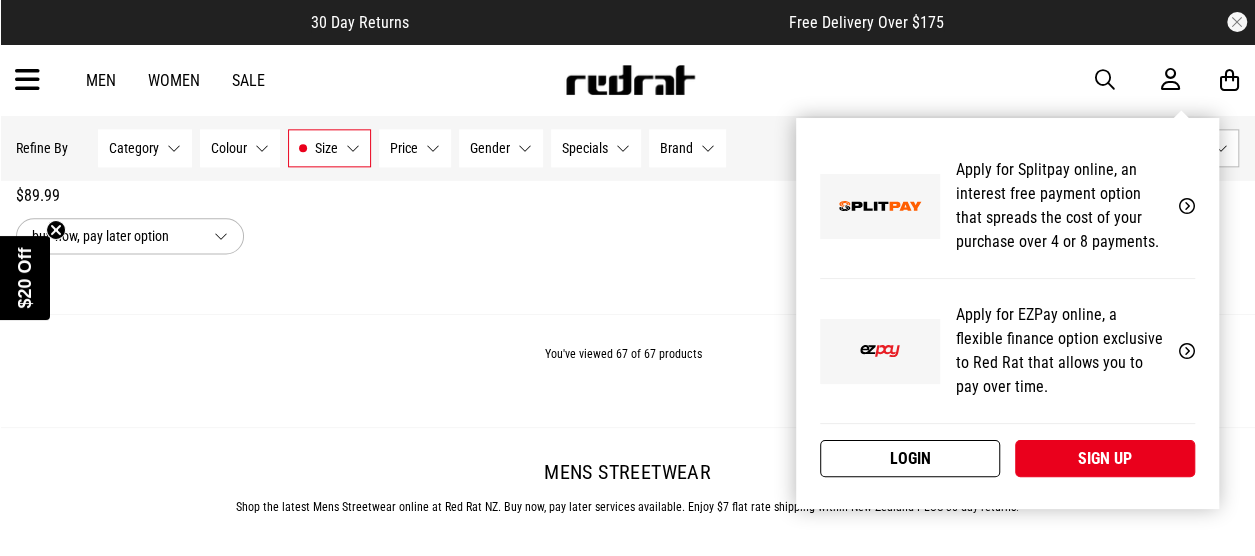 click on "Login" at bounding box center [910, 458] 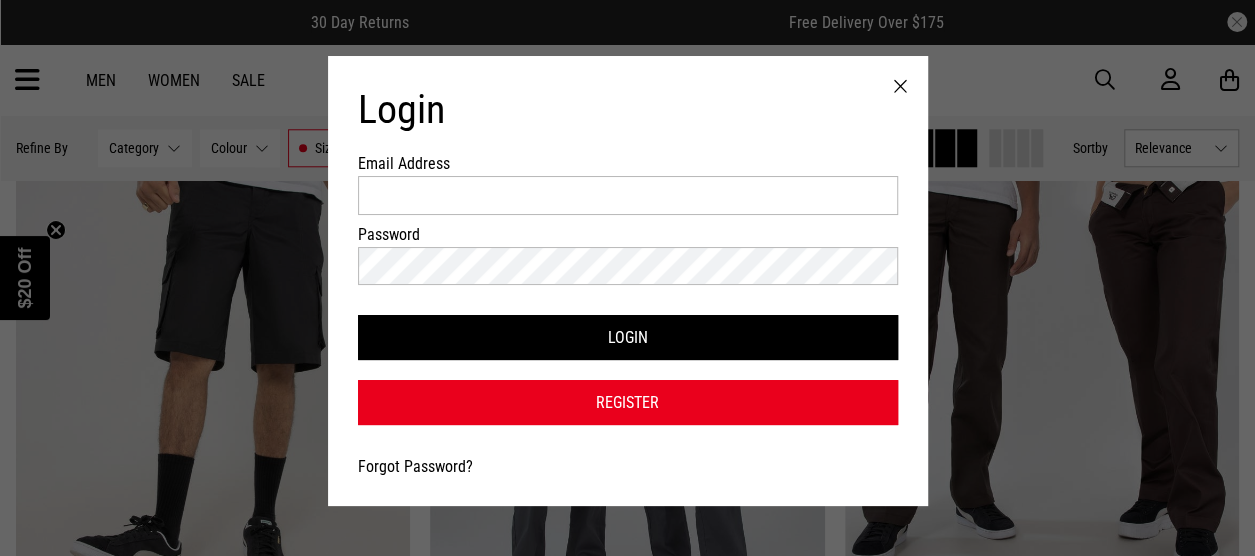 scroll, scrollTop: 0, scrollLeft: 0, axis: both 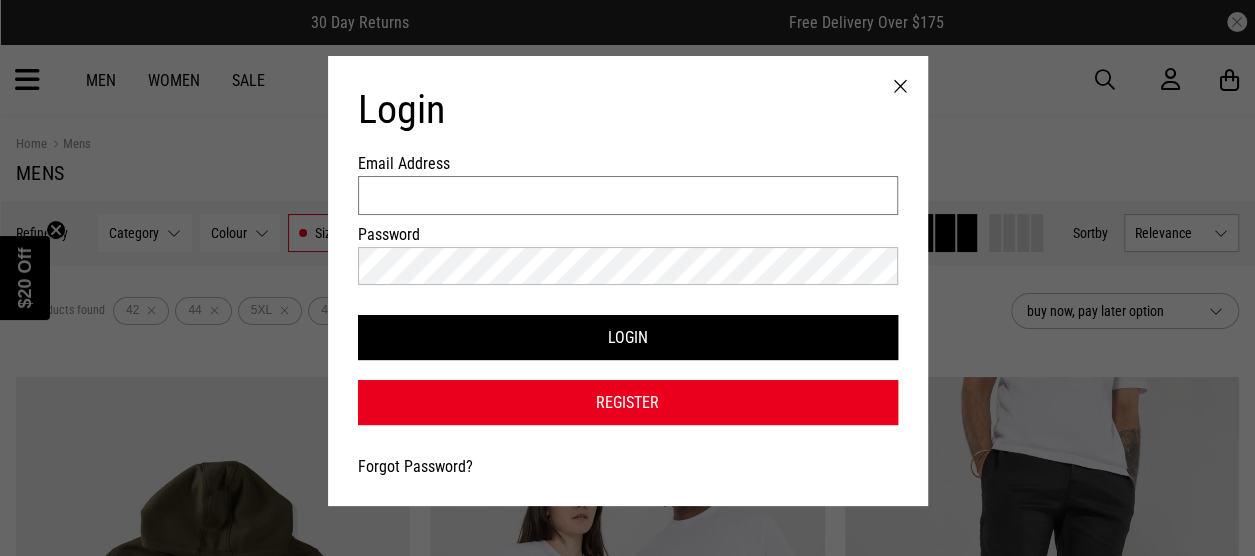 type on "**********" 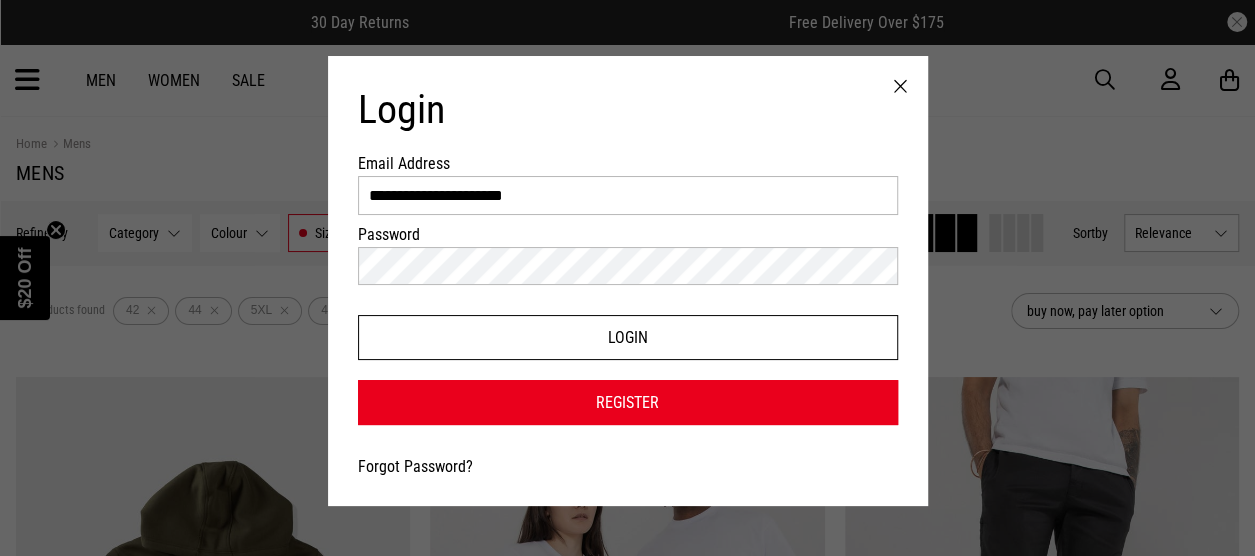 click on "Login" at bounding box center [628, 337] 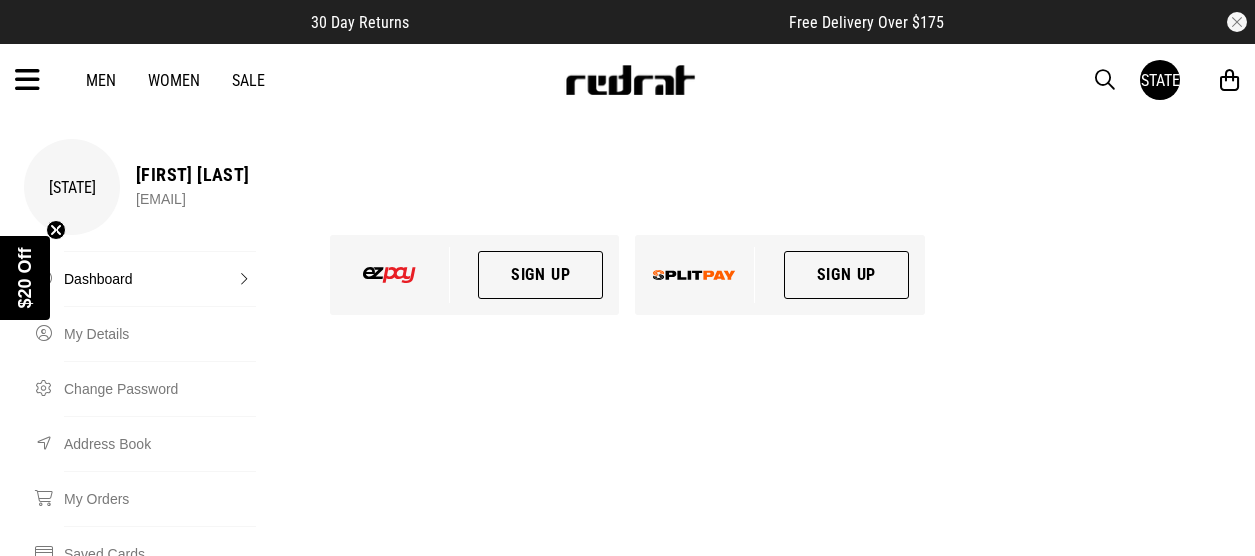 scroll, scrollTop: 0, scrollLeft: 0, axis: both 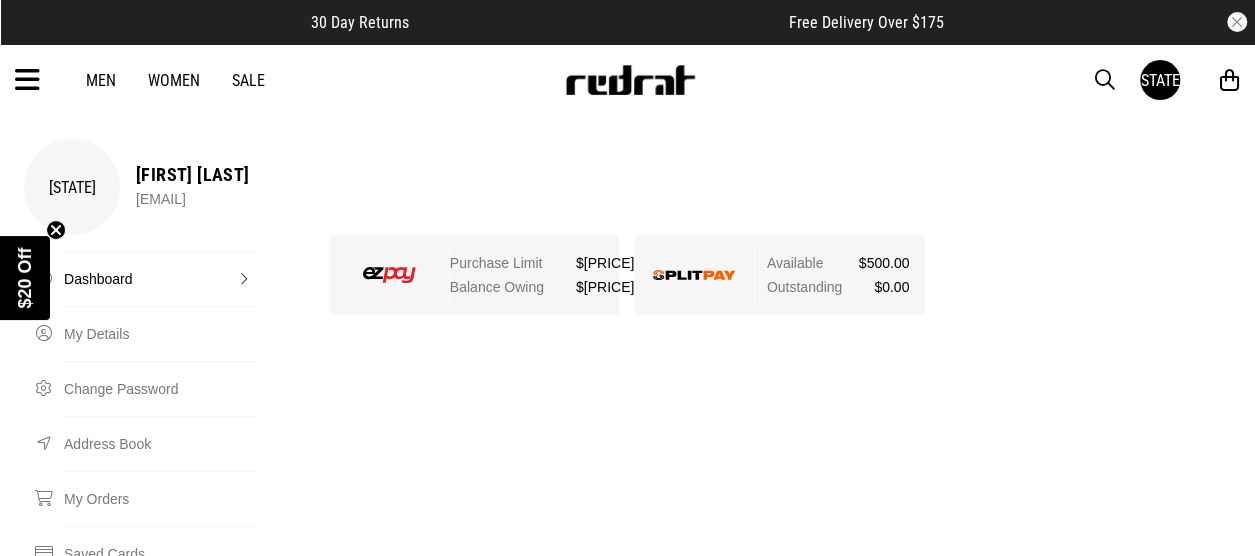 click at bounding box center (27, 80) 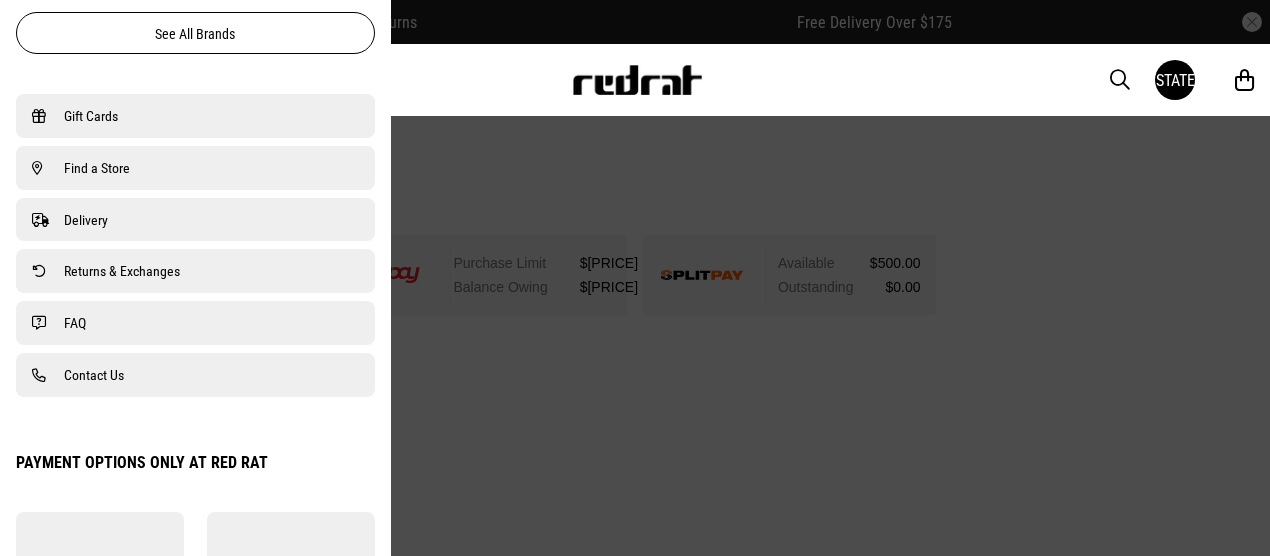 scroll, scrollTop: 1421, scrollLeft: 0, axis: vertical 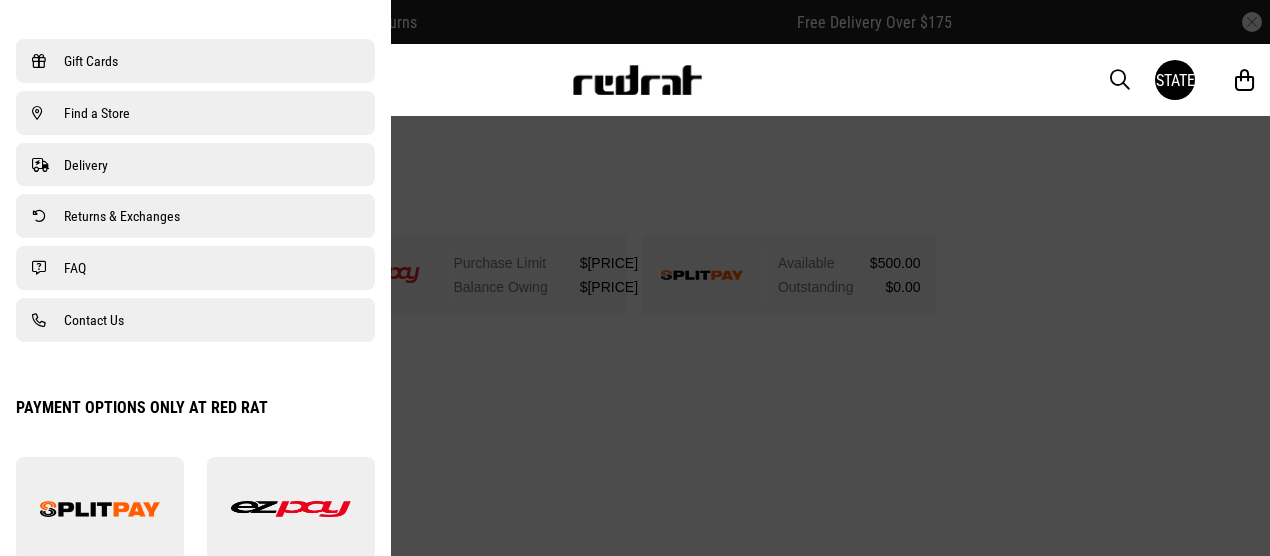 click on "Contact Us" at bounding box center (195, 320) 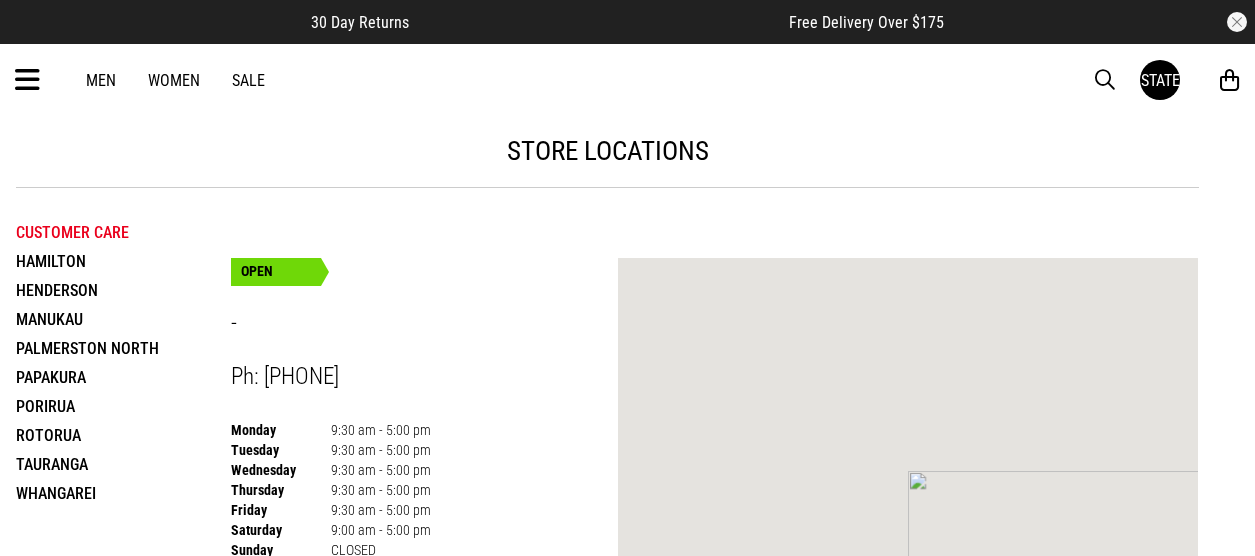 scroll, scrollTop: 0, scrollLeft: 0, axis: both 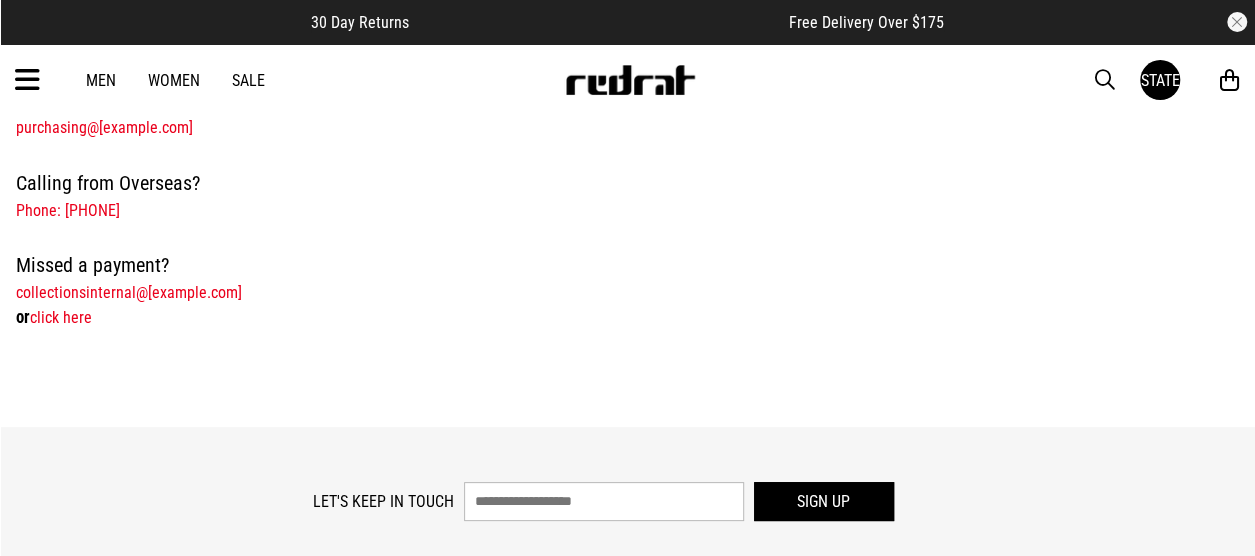click on "click here" at bounding box center (61, 317) 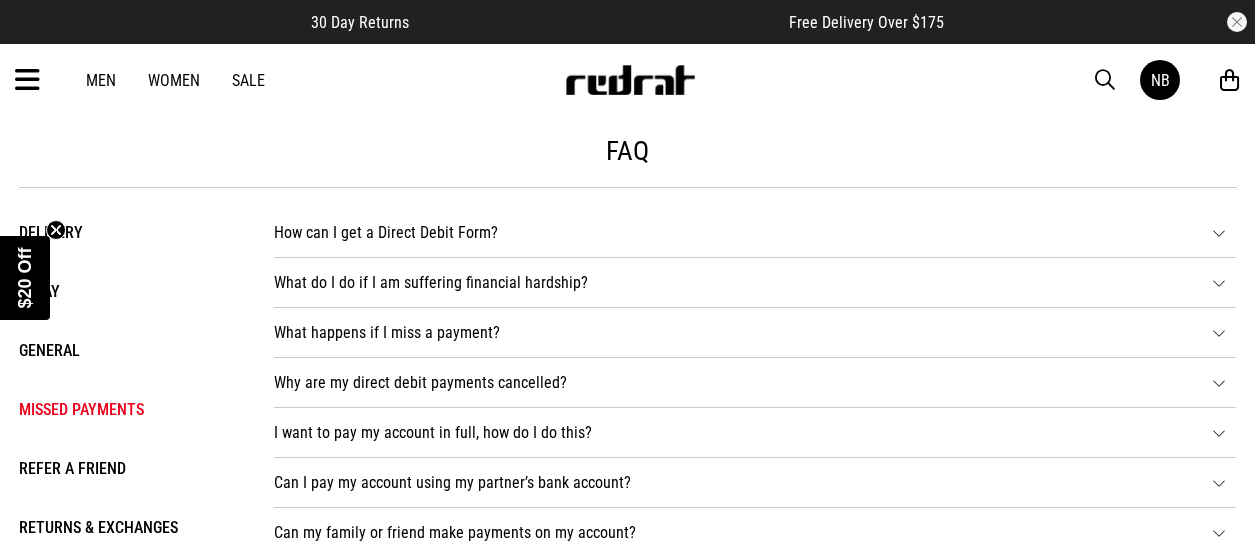 scroll, scrollTop: 0, scrollLeft: 0, axis: both 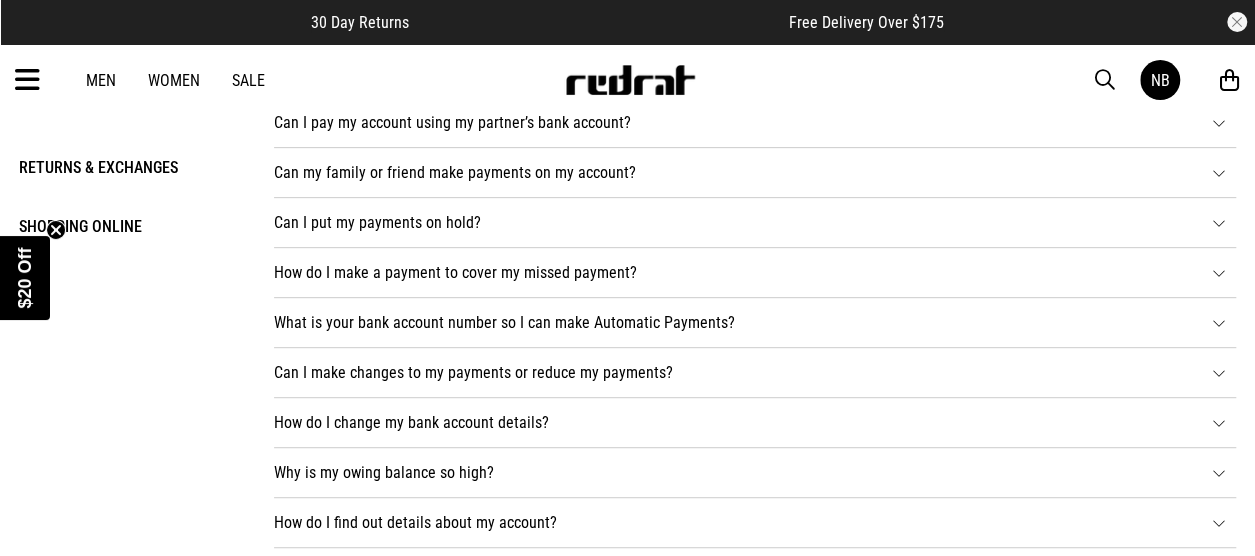 click on "How do I make a payment to cover my missed payment?
You can set up a payment through Internet Banking, call us to request an extra payment taken out through direct debit or make a payment at your local store." at bounding box center [755, 273] 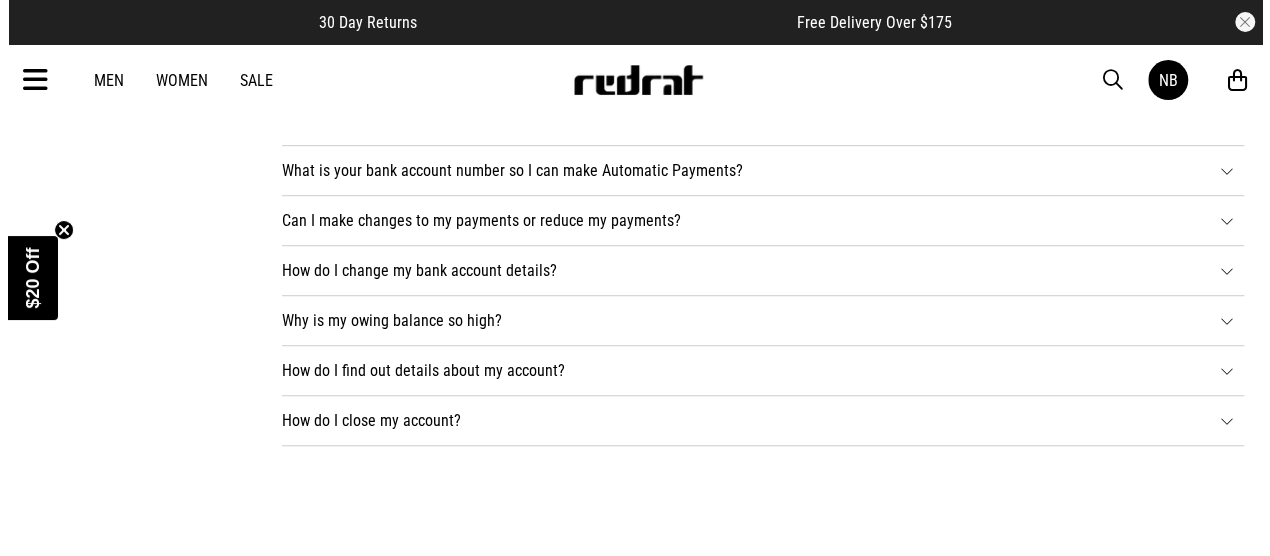 scroll, scrollTop: 560, scrollLeft: 0, axis: vertical 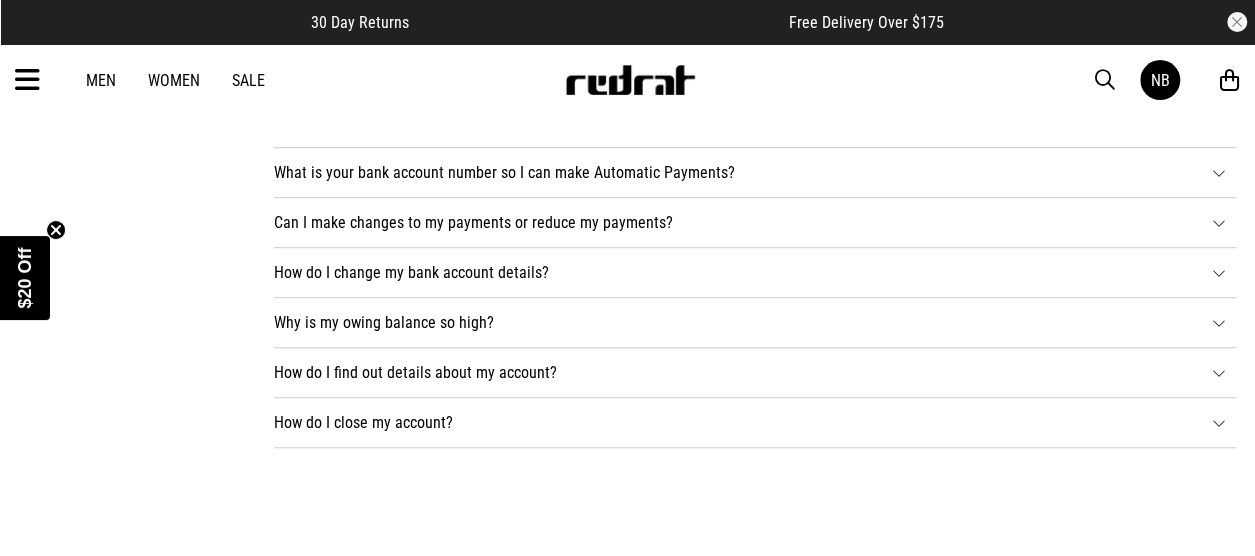 click on "How do I find out details about my account?
Log in to our red rat website using your registered email, log in using the red rat app or call us on [PHONE] for details about your account." at bounding box center (755, 373) 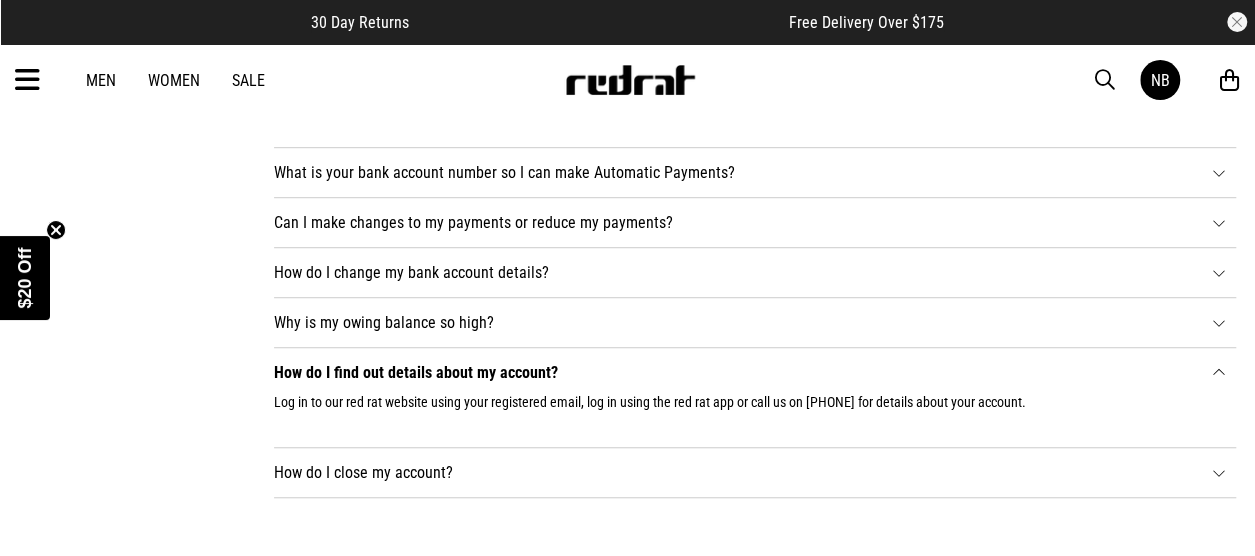 click 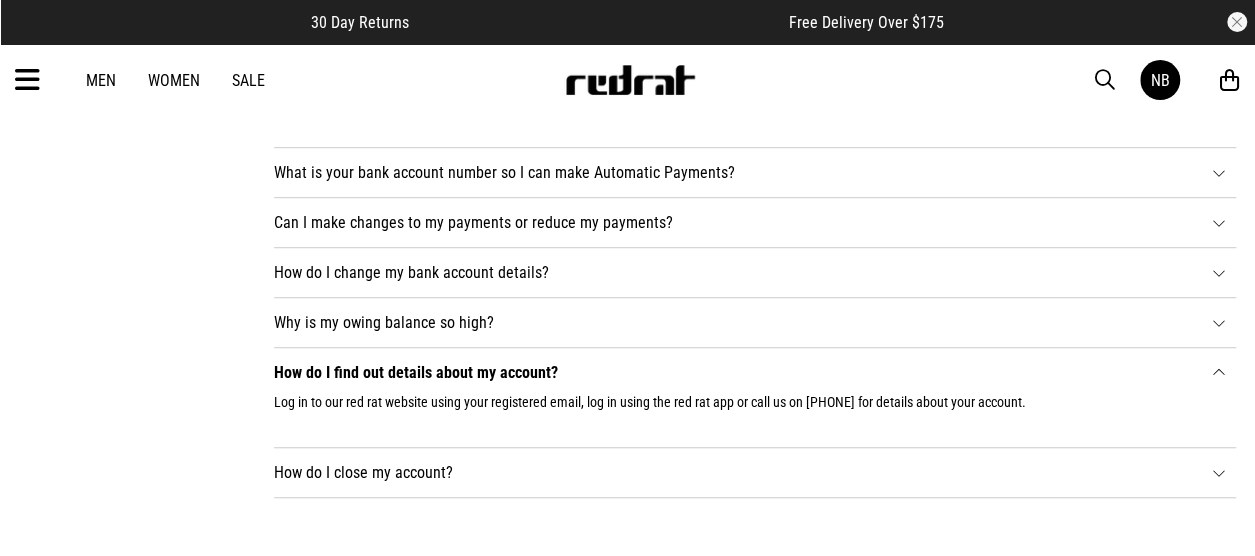 click at bounding box center (27, 80) 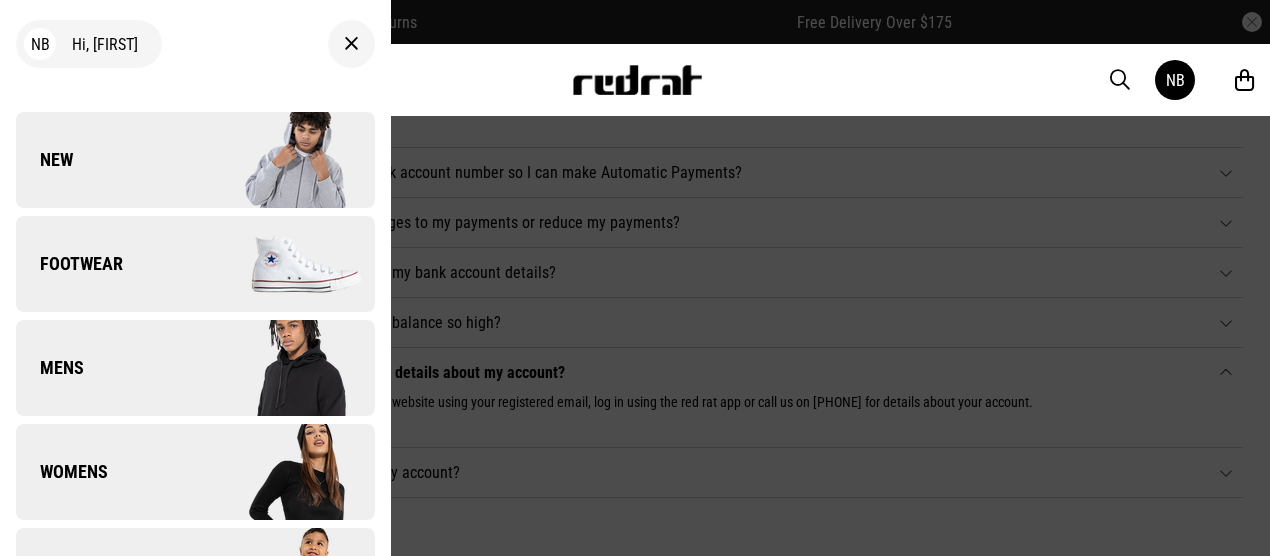 click on "NB
Hi, [FIRST]" at bounding box center (89, 44) 